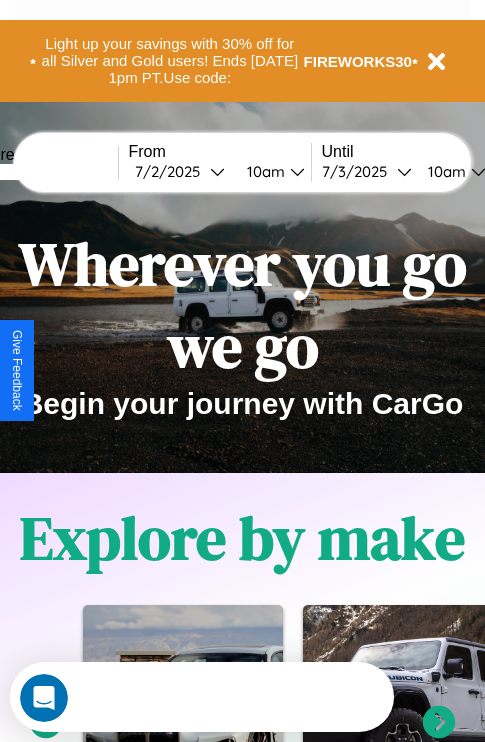 scroll, scrollTop: 2, scrollLeft: 0, axis: vertical 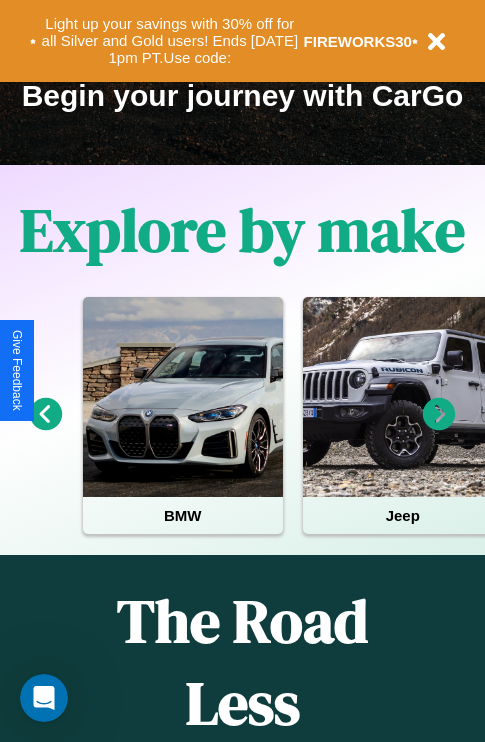 click 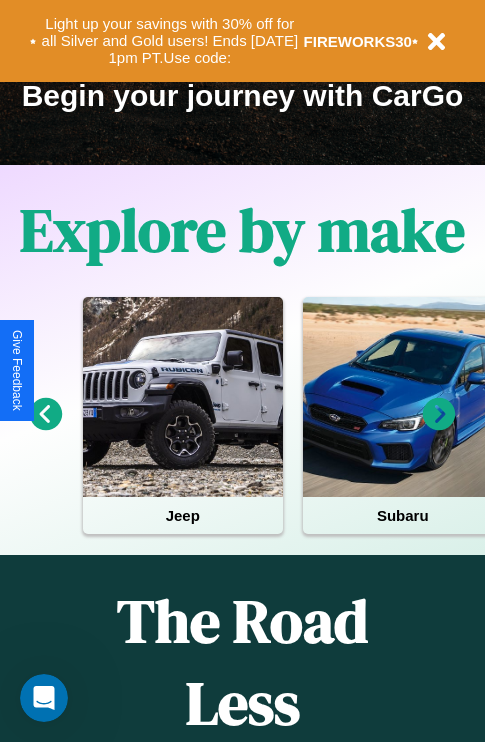 click 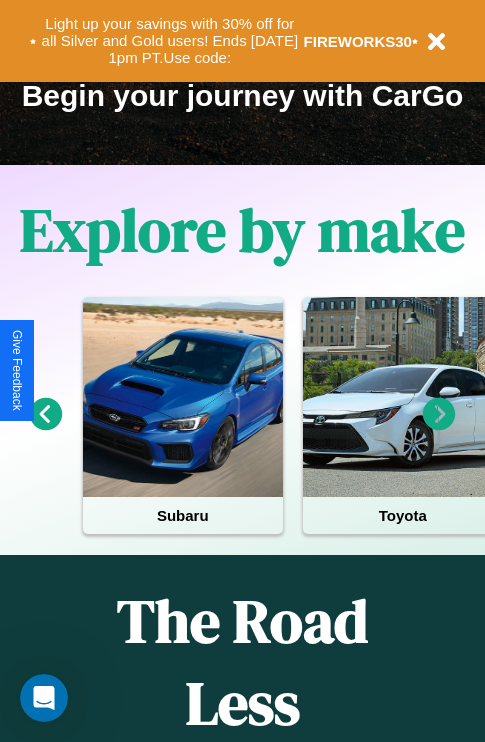 click 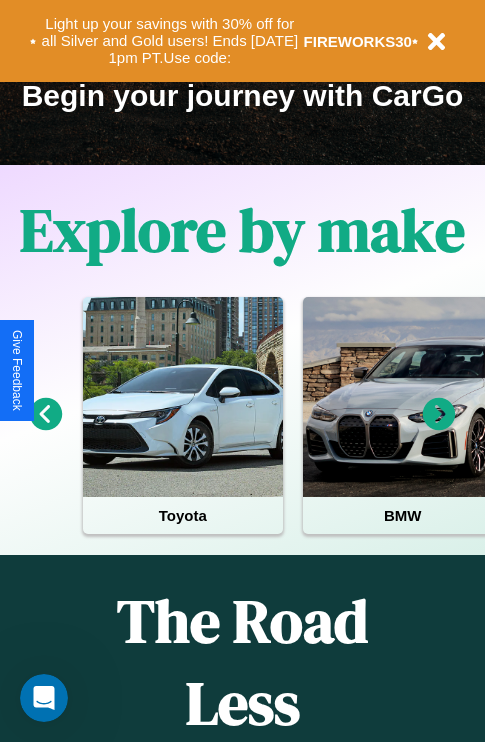click 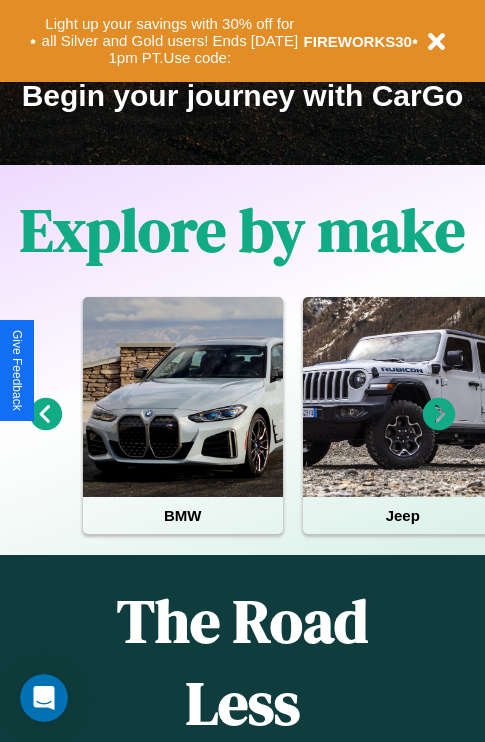 scroll, scrollTop: 817, scrollLeft: 0, axis: vertical 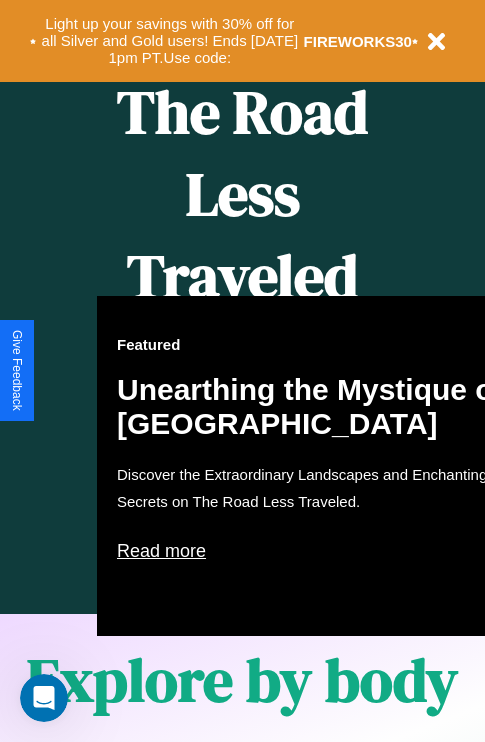 click on "Featured Unearthing the Mystique of [GEOGRAPHIC_DATA] Discover the Extraordinary Landscapes and Enchanting Secrets on The Road Less Traveled. Read more" at bounding box center (317, 466) 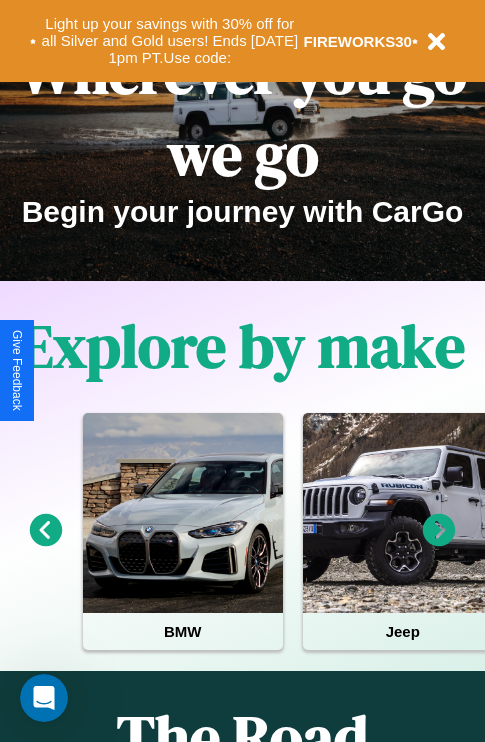 scroll, scrollTop: 0, scrollLeft: 0, axis: both 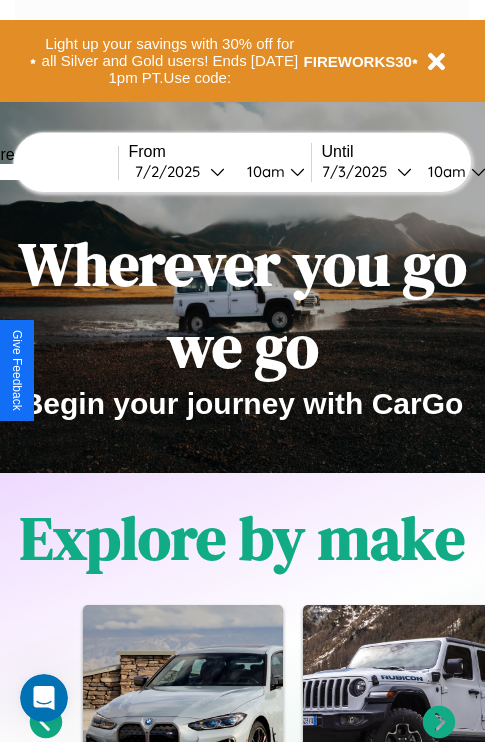 click at bounding box center [43, 172] 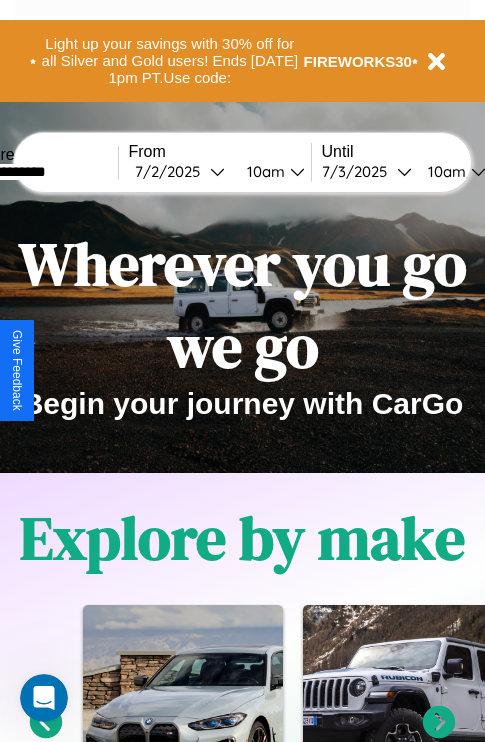 type on "**********" 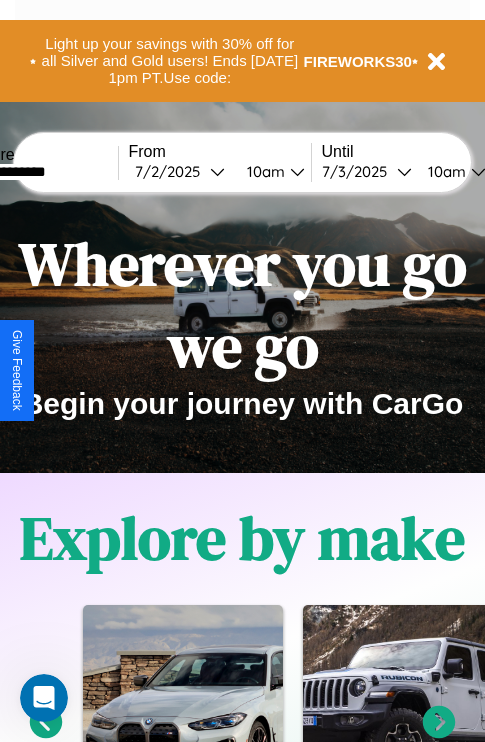 select on "*" 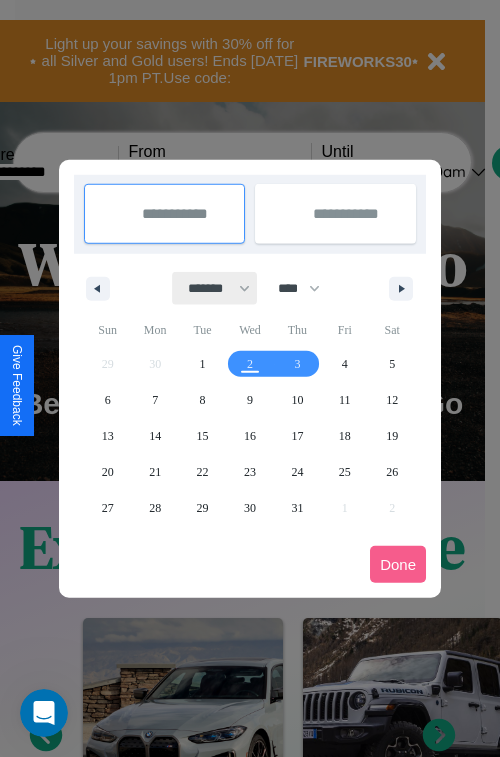 click on "******* ******** ***** ***** *** **** **** ****** ********* ******* ******** ********" at bounding box center [215, 288] 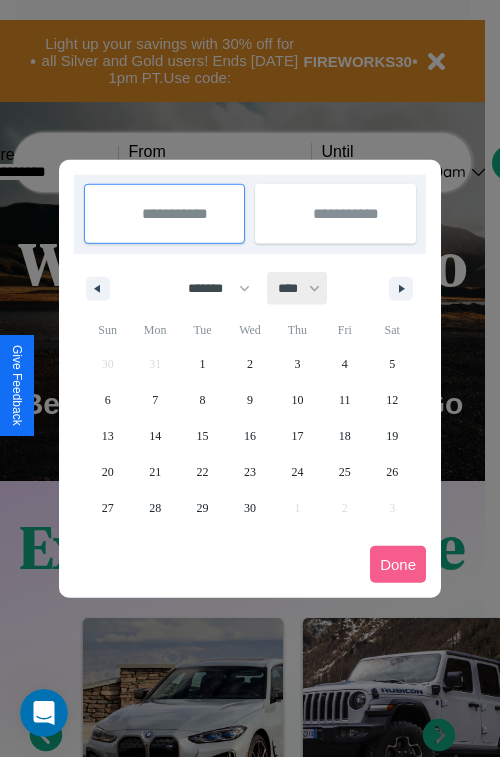 click on "**** **** **** **** **** **** **** **** **** **** **** **** **** **** **** **** **** **** **** **** **** **** **** **** **** **** **** **** **** **** **** **** **** **** **** **** **** **** **** **** **** **** **** **** **** **** **** **** **** **** **** **** **** **** **** **** **** **** **** **** **** **** **** **** **** **** **** **** **** **** **** **** **** **** **** **** **** **** **** **** **** **** **** **** **** **** **** **** **** **** **** **** **** **** **** **** **** **** **** **** **** **** **** **** **** **** **** **** **** **** **** **** **** **** **** **** **** **** **** **** ****" at bounding box center [298, 288] 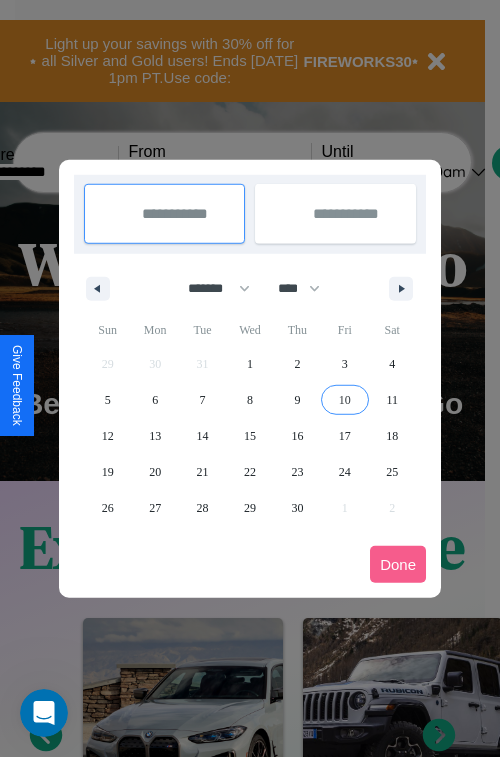 click on "10" at bounding box center (345, 400) 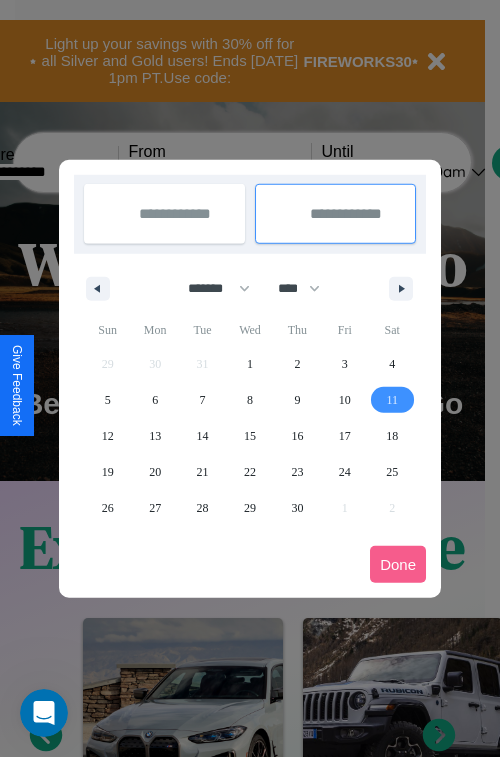 click on "11" at bounding box center [392, 400] 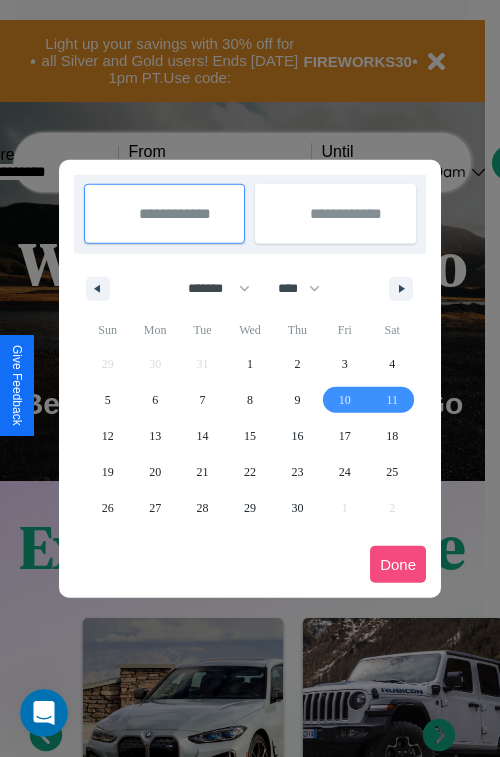click on "Done" at bounding box center (398, 564) 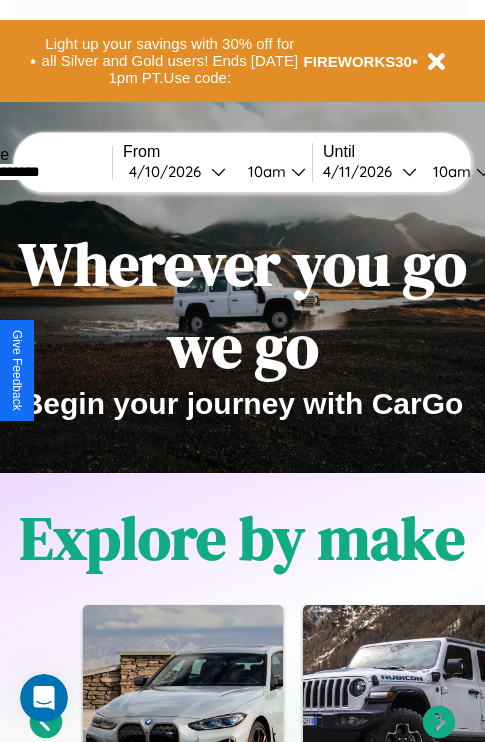 click on "10am" at bounding box center [264, 171] 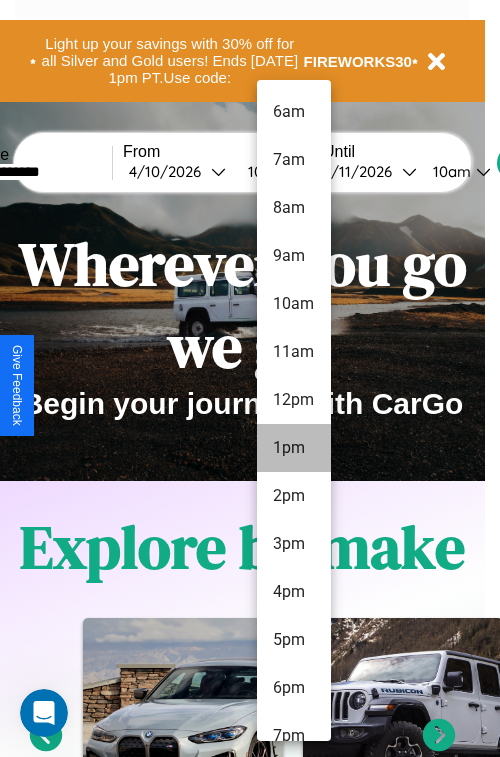 click on "1pm" at bounding box center (294, 448) 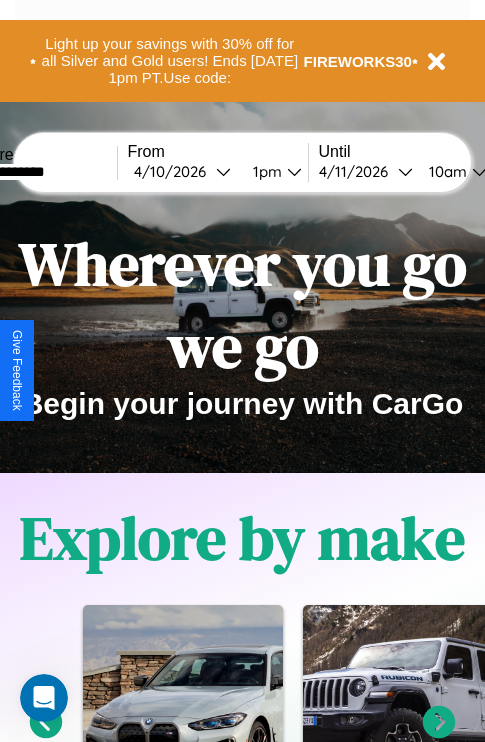 scroll, scrollTop: 0, scrollLeft: 68, axis: horizontal 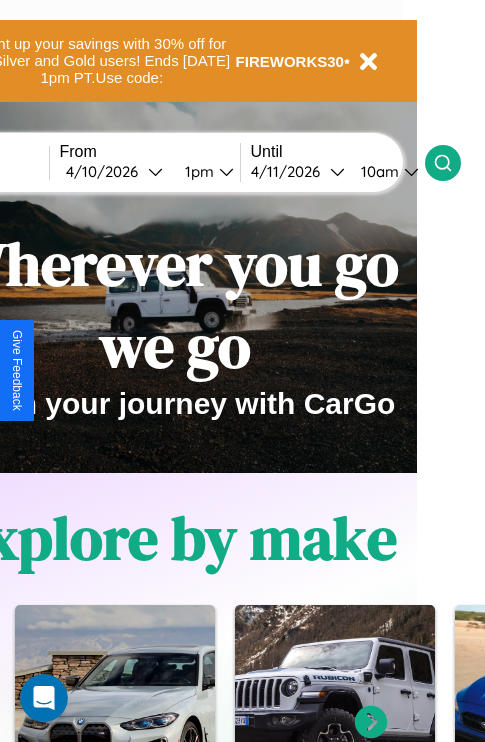 click 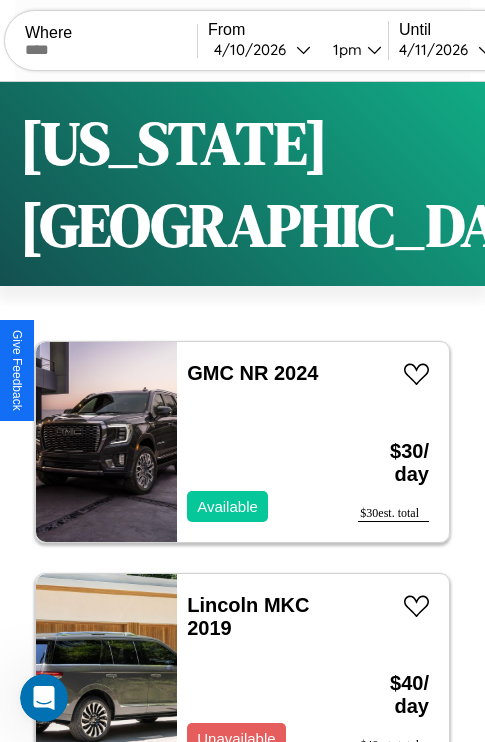 scroll, scrollTop: 52, scrollLeft: 0, axis: vertical 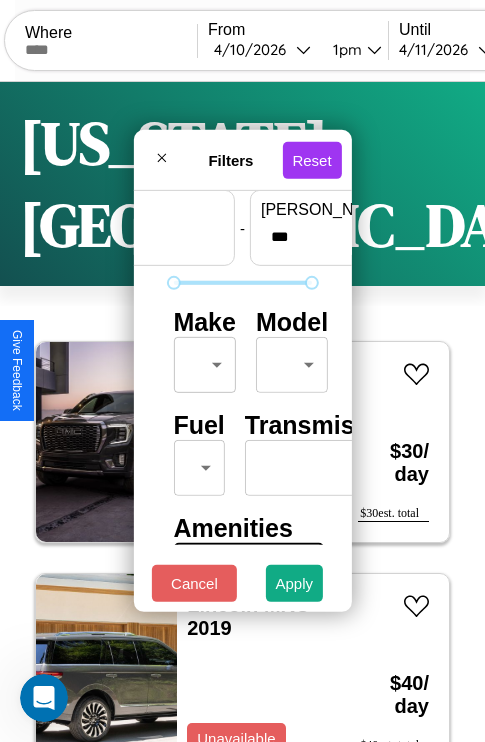 click on "CarGo Where From [DATE] 1pm Until [DATE] 10am Become a Host Login Sign Up [US_STATE][GEOGRAPHIC_DATA] Filters 140  cars in this area These cars can be picked up in this city. GMC   NR   2024 Available $ 30  / day $ 30  est. total Lincoln   MKC   2019 Unavailable $ 40  / day $ 40  est. total Maserati   TC   2014 Available $ 180  / day $ 180  est. total Volkswagen   KOMBI   2017 Available $ 80  / day $ 80  est. total Aston [PERSON_NAME]   V8 Vantage   2018 Unavailable $ 130  / day $ 130  est. total Dodge   Durango   2019 Available $ 170  / day $ 170  est. total GMC   WCL   2024 Unavailable $ 180  / day $ 180  est. total Nissan   Rogue   2022 Available $ 160  / day $ 160  est. total Jaguar   I-PACE   2020 Available $ 70  / day $ 70  est. total Maserati   Spyder   2014 Available $ 80  / day $ 80  est. total Buick   Verano   2020 Available $ 110  / day $ 110  est. total Subaru   Solterra   2023 Available $ 150  / day $ 150  est. total BMW   R 1100 RS   2014 Unavailable $ 50  / day $ 50  est. total BMW   328iC   2021 $ 50" at bounding box center [242, 453] 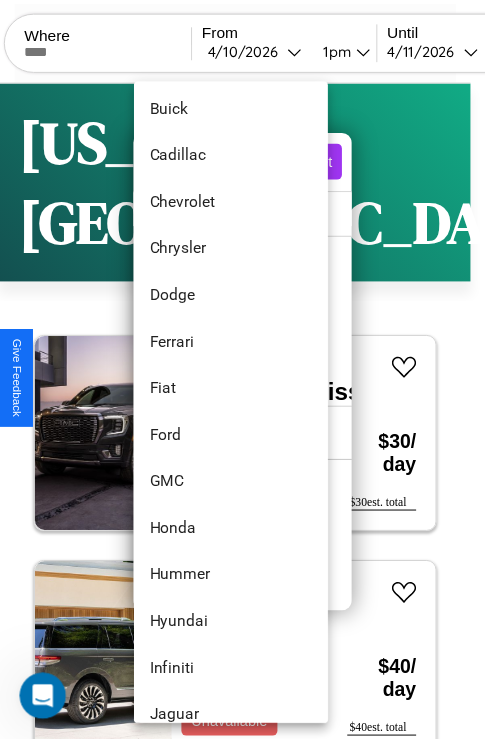 scroll, scrollTop: 710, scrollLeft: 0, axis: vertical 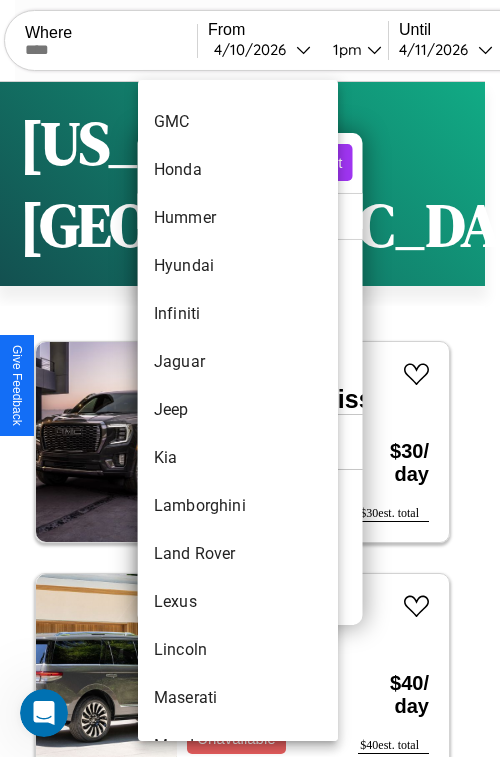 click on "Jeep" at bounding box center (238, 410) 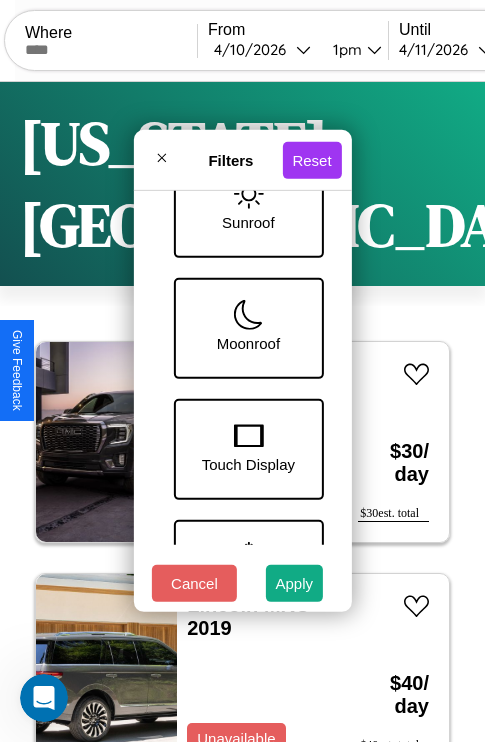 scroll, scrollTop: 772, scrollLeft: 0, axis: vertical 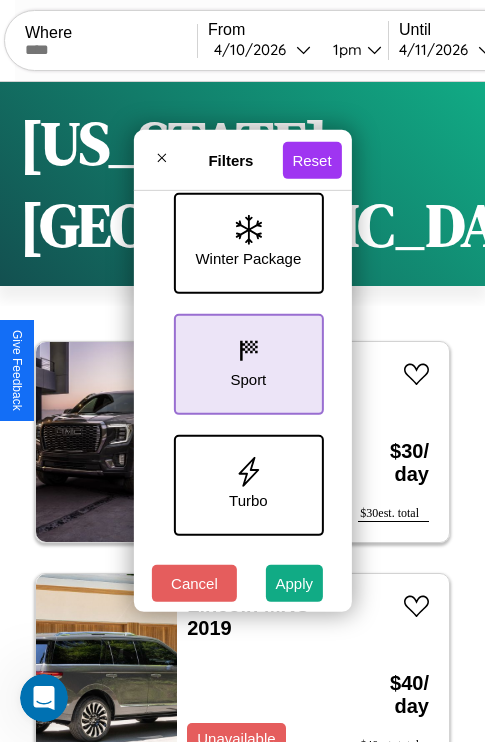 click 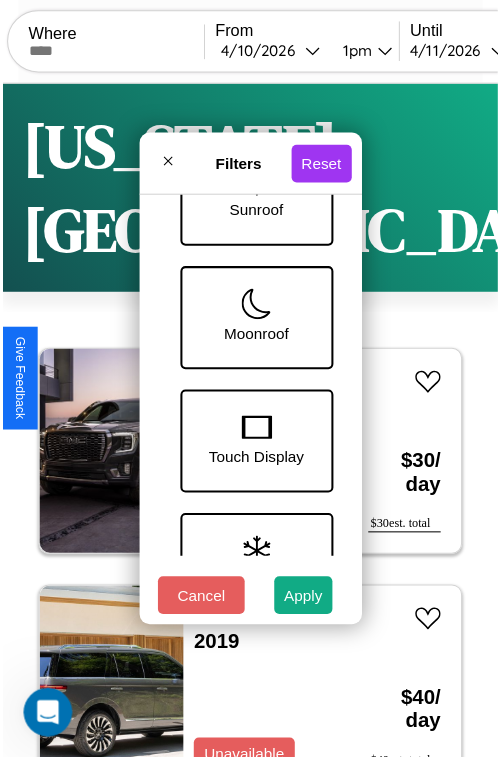 scroll, scrollTop: 409, scrollLeft: 0, axis: vertical 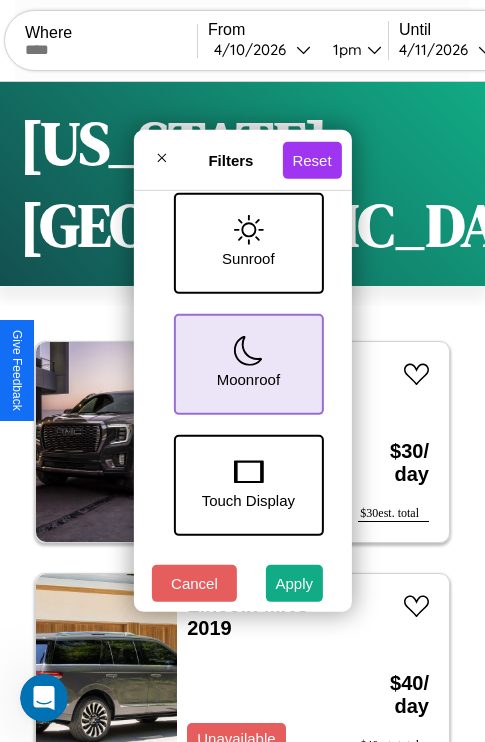 click 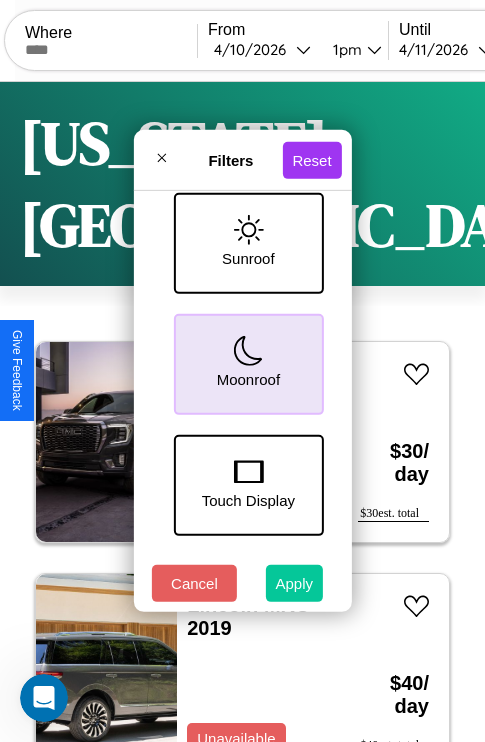 click on "Apply" at bounding box center (295, 583) 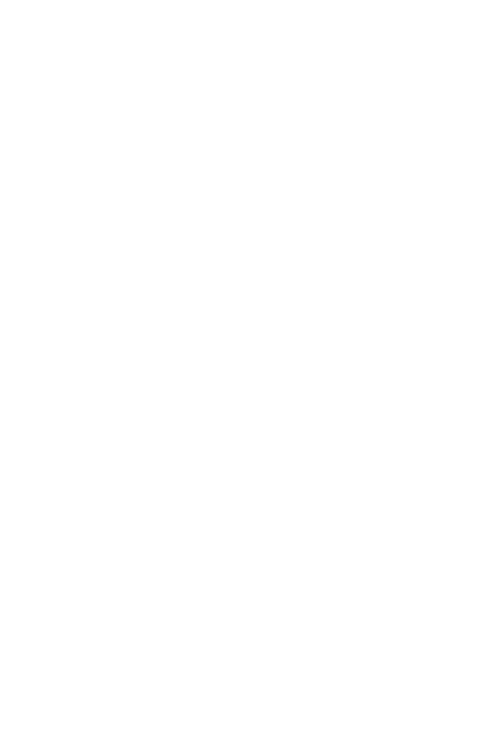 scroll, scrollTop: 0, scrollLeft: 0, axis: both 